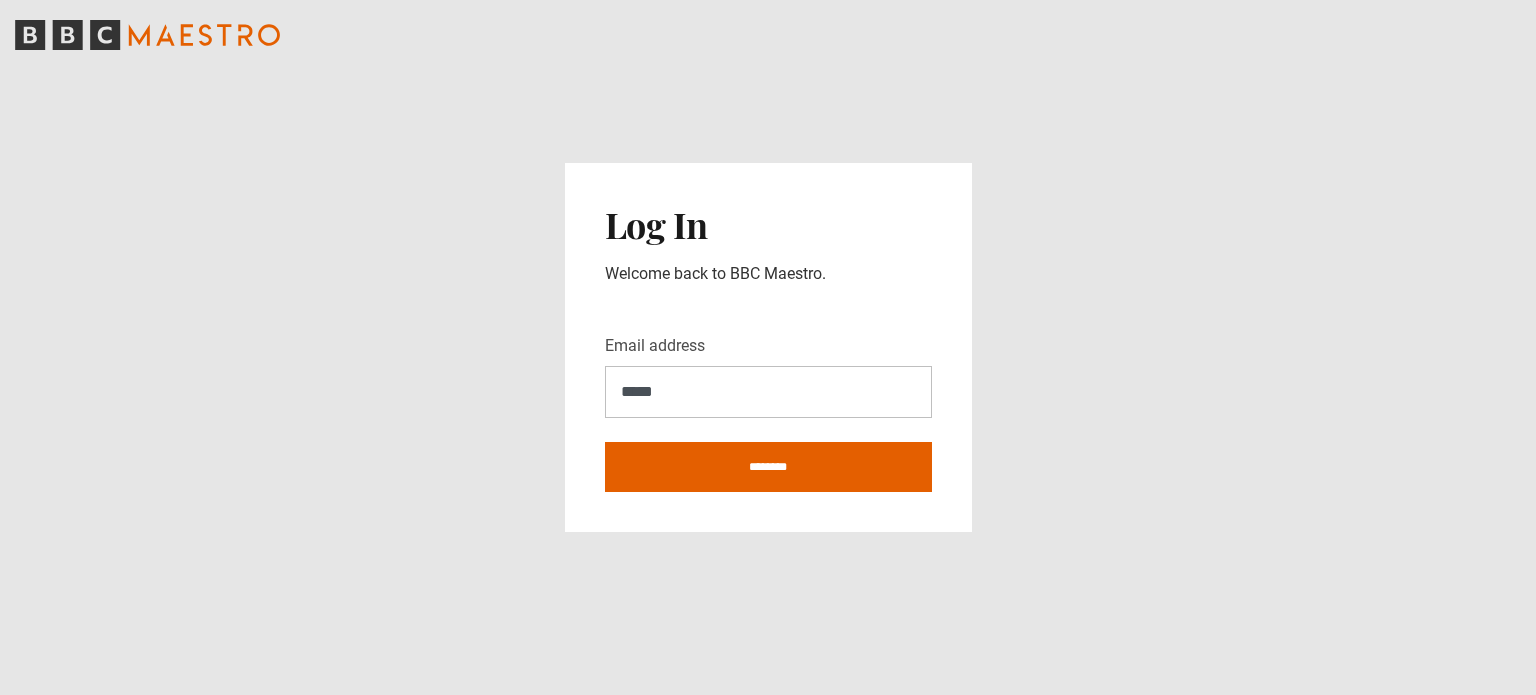 scroll, scrollTop: 0, scrollLeft: 0, axis: both 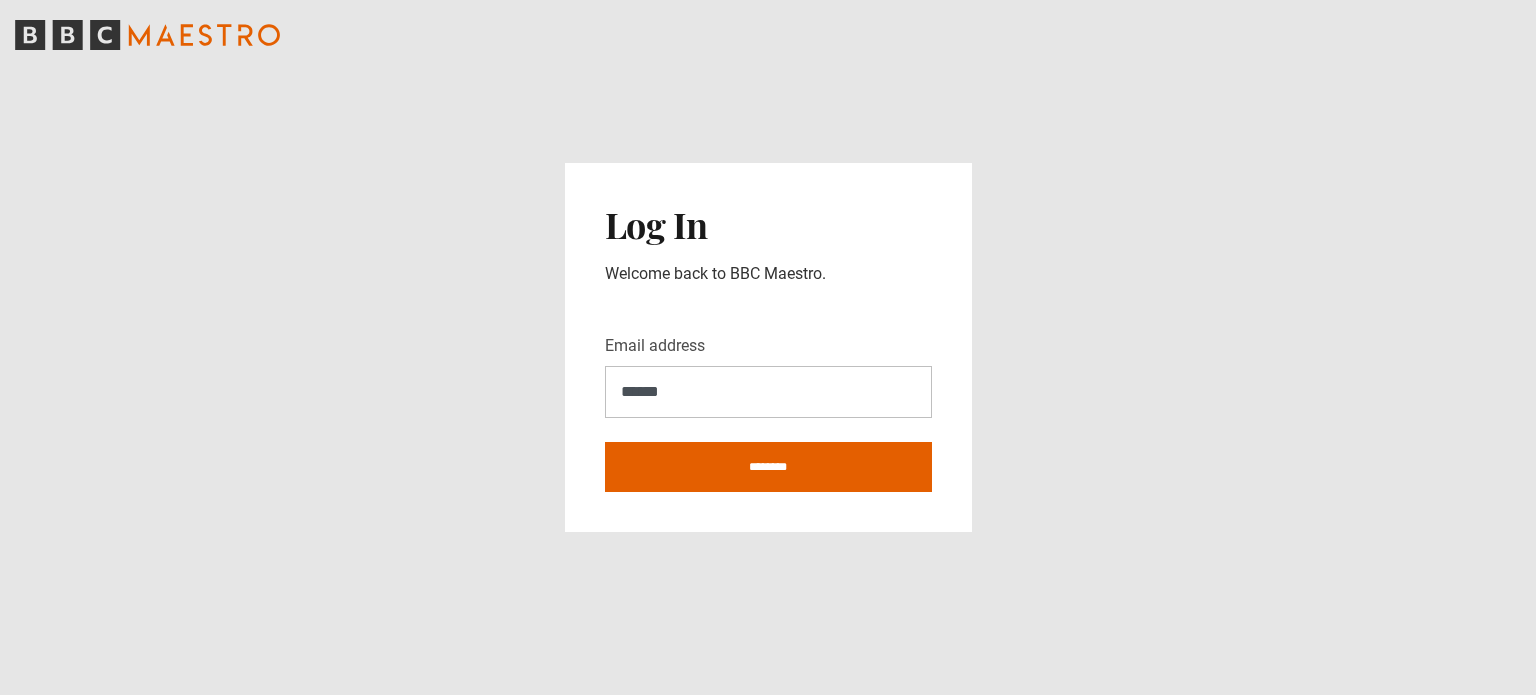 type on "**********" 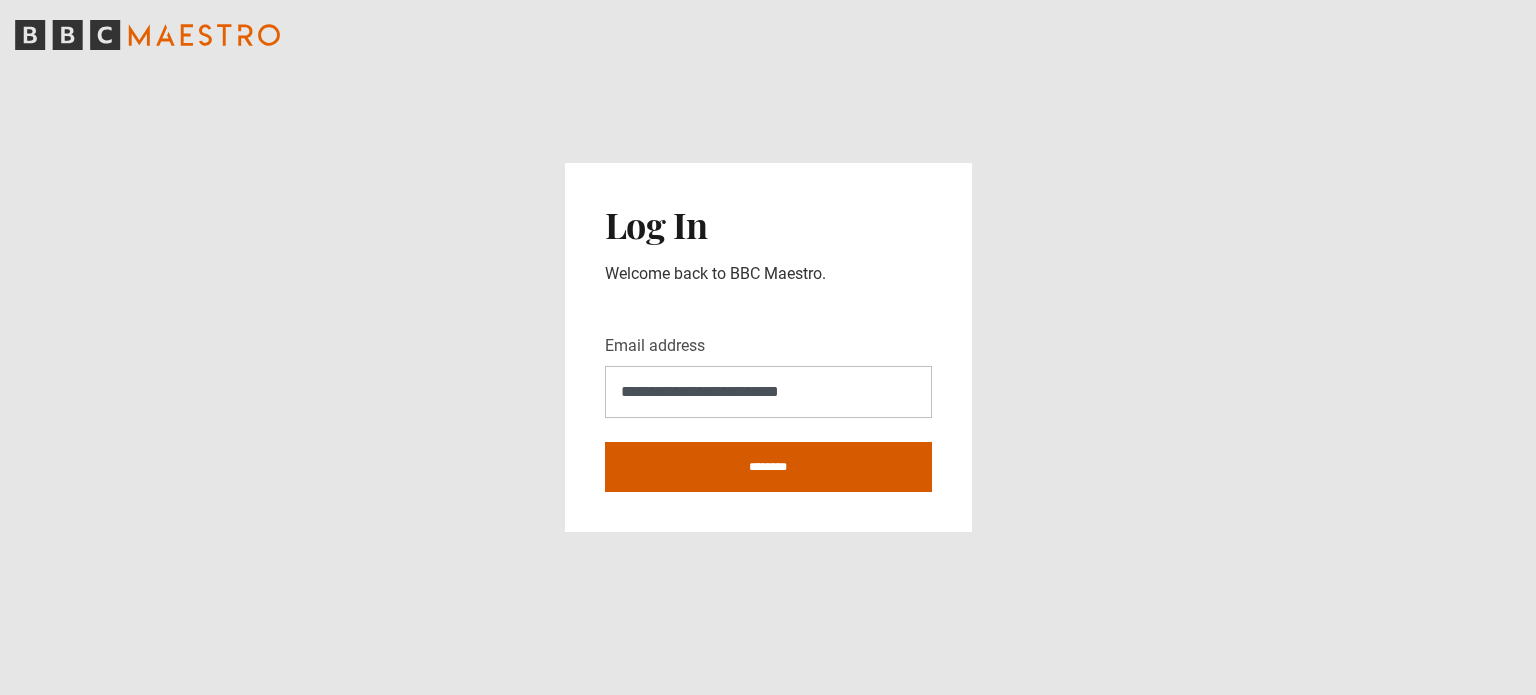 click on "********" at bounding box center (768, 467) 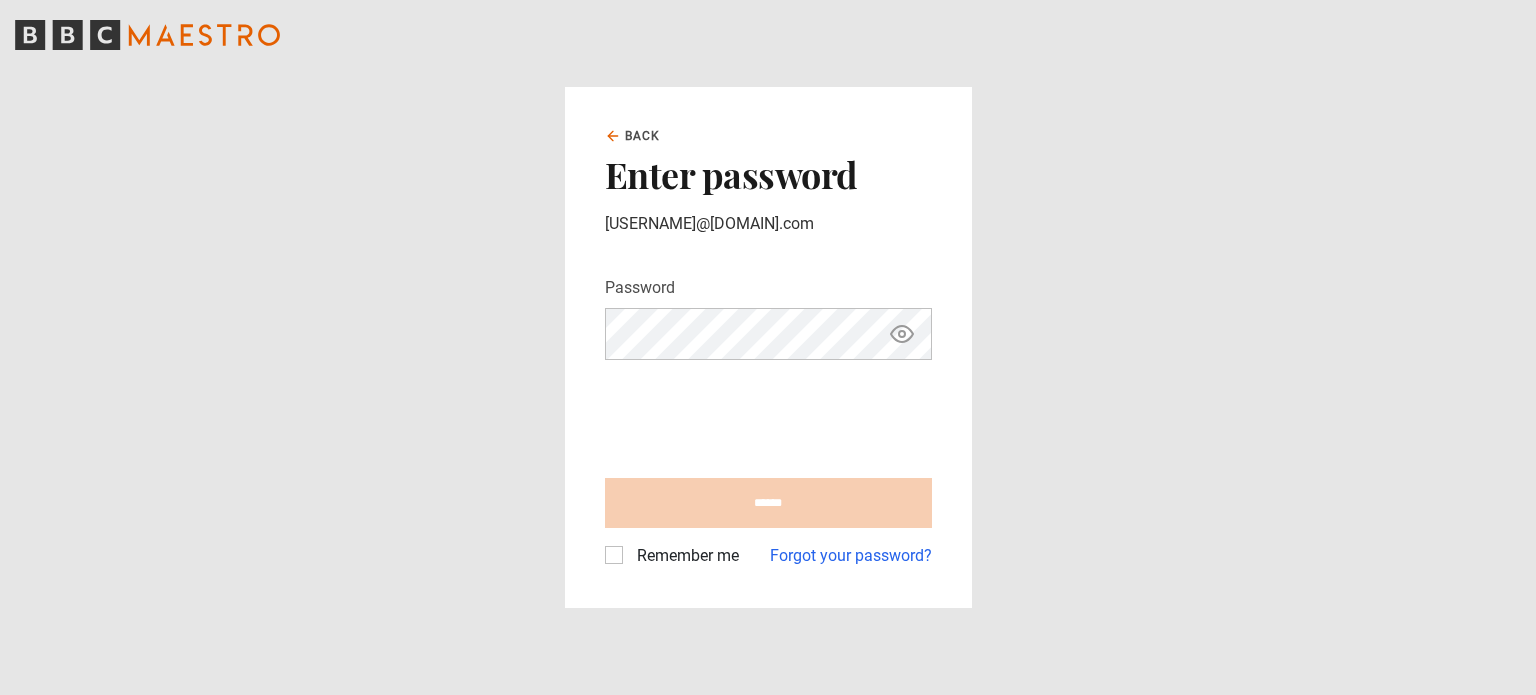 scroll, scrollTop: 0, scrollLeft: 0, axis: both 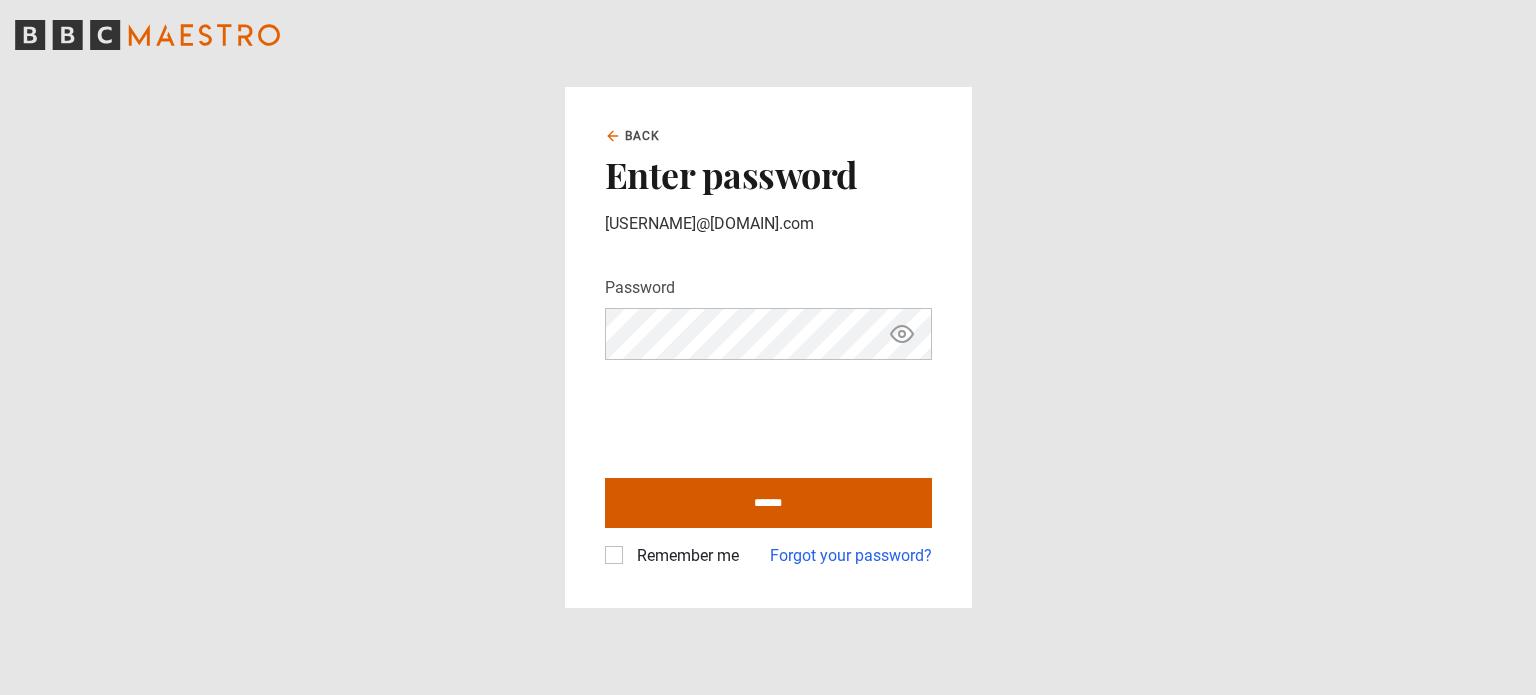 click on "******" at bounding box center [768, 503] 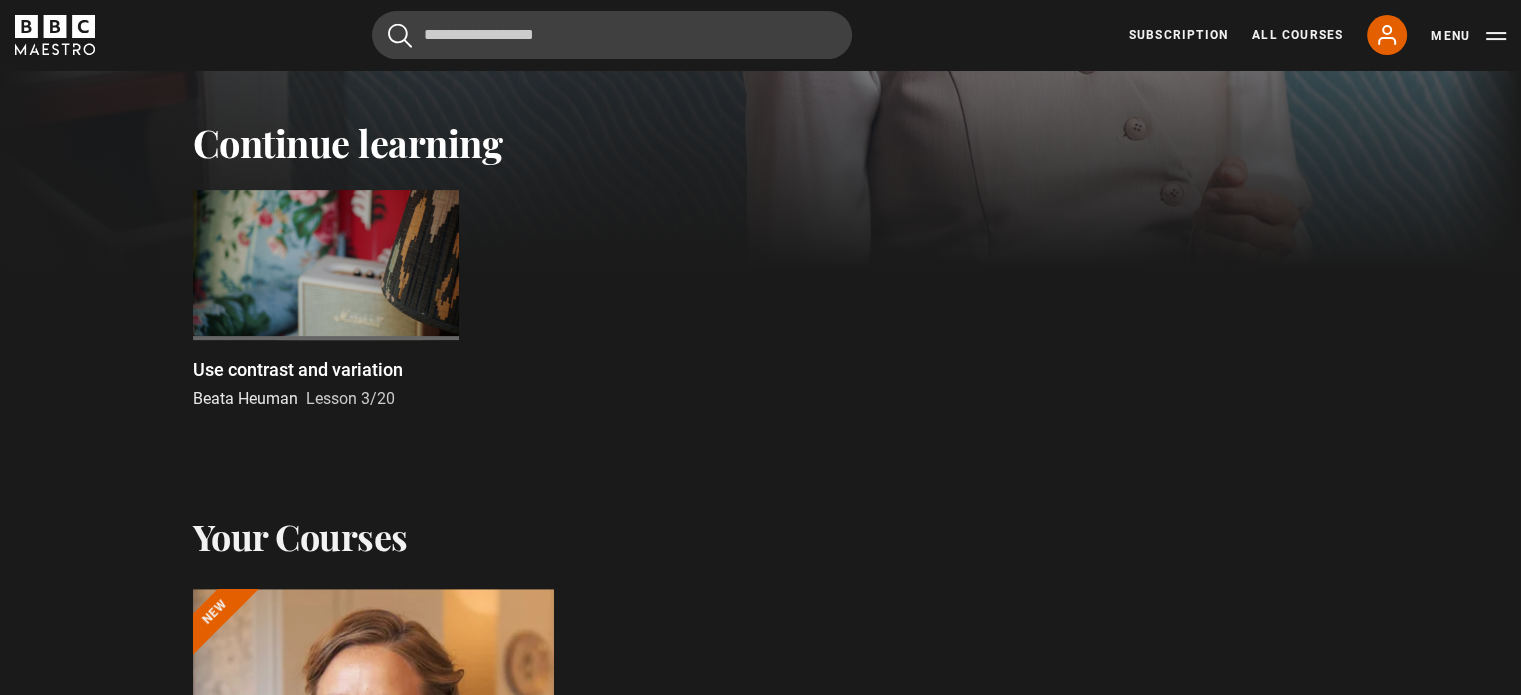 scroll, scrollTop: 600, scrollLeft: 0, axis: vertical 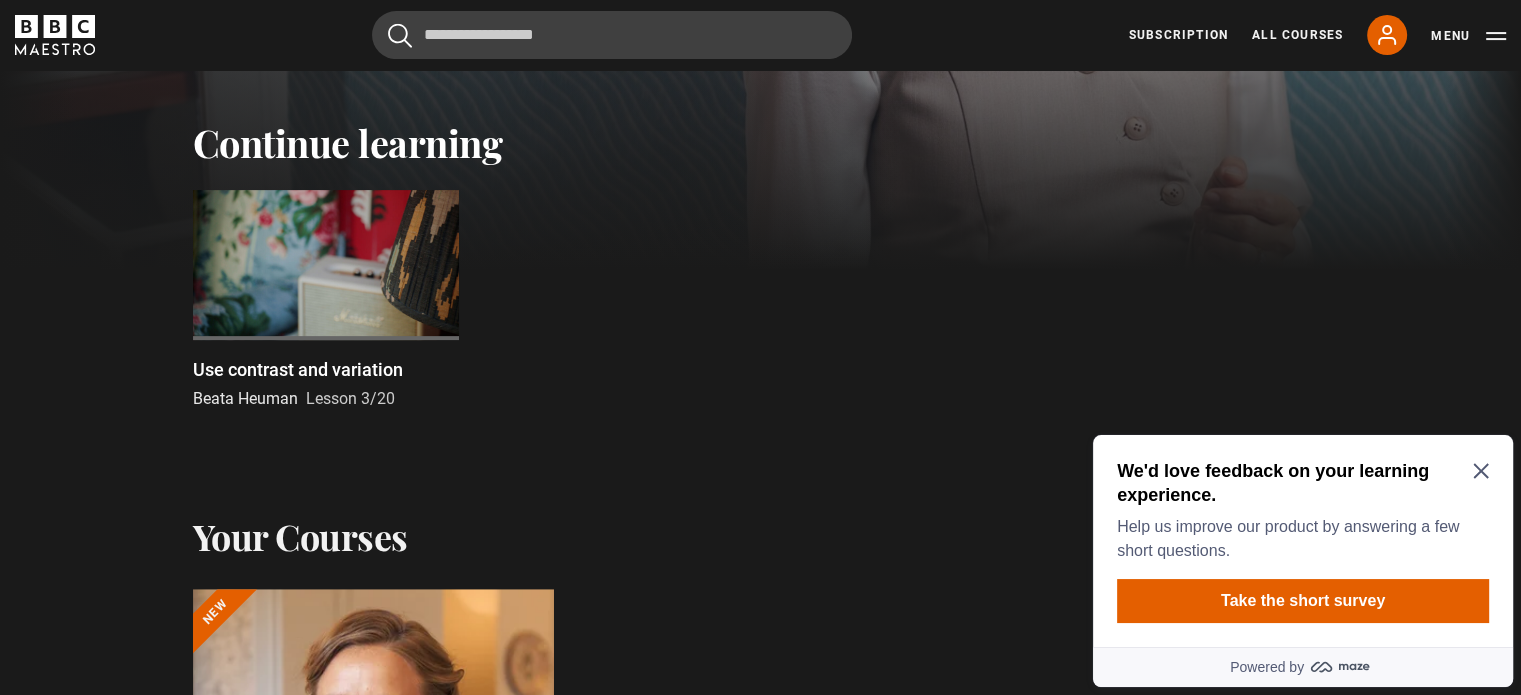 click at bounding box center [326, 265] 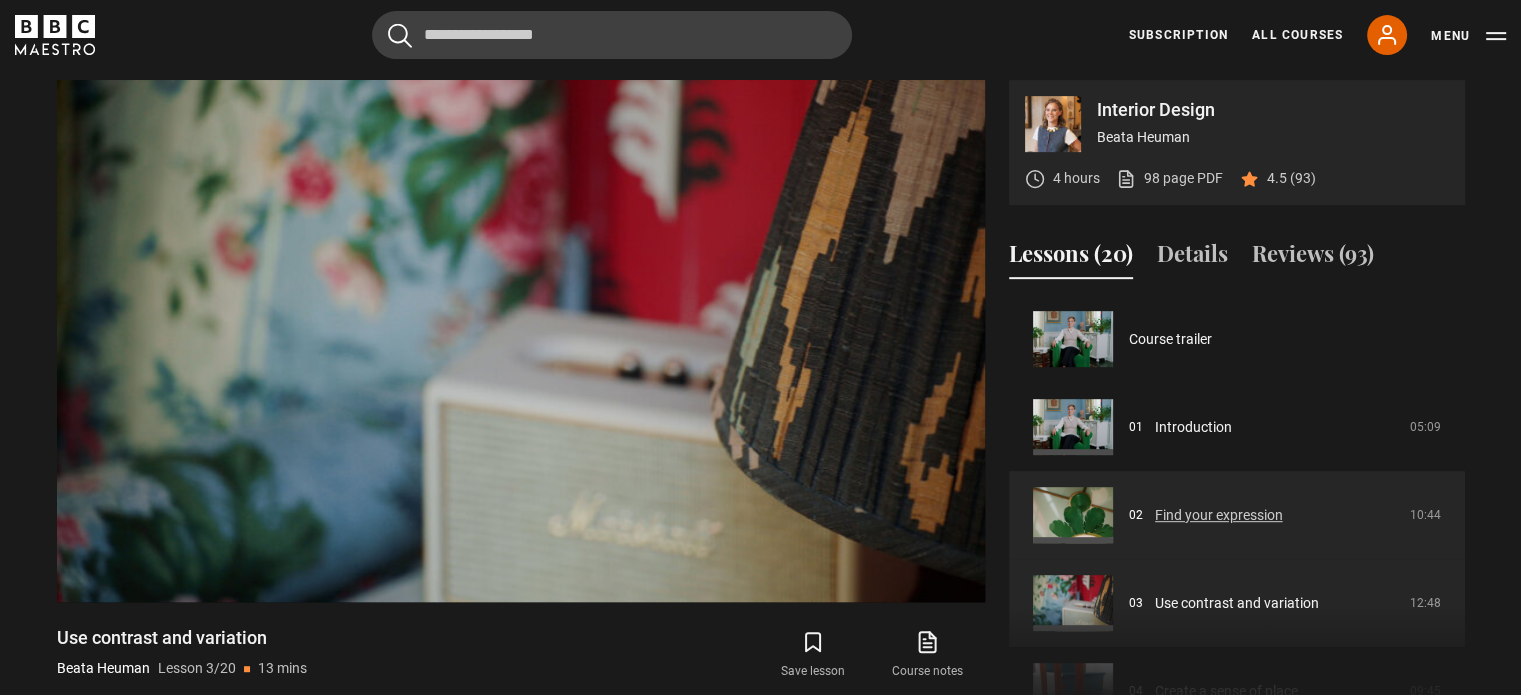 scroll, scrollTop: 876, scrollLeft: 0, axis: vertical 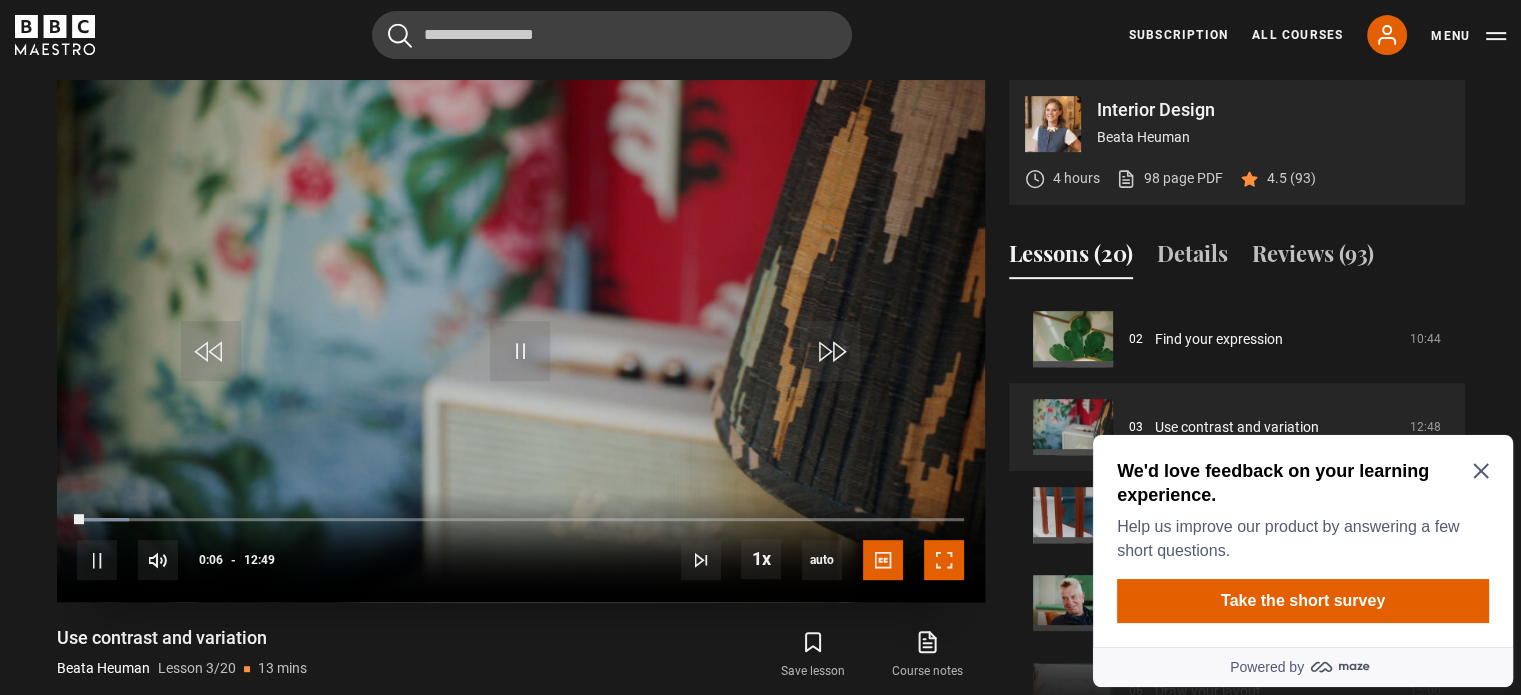 click at bounding box center (944, 560) 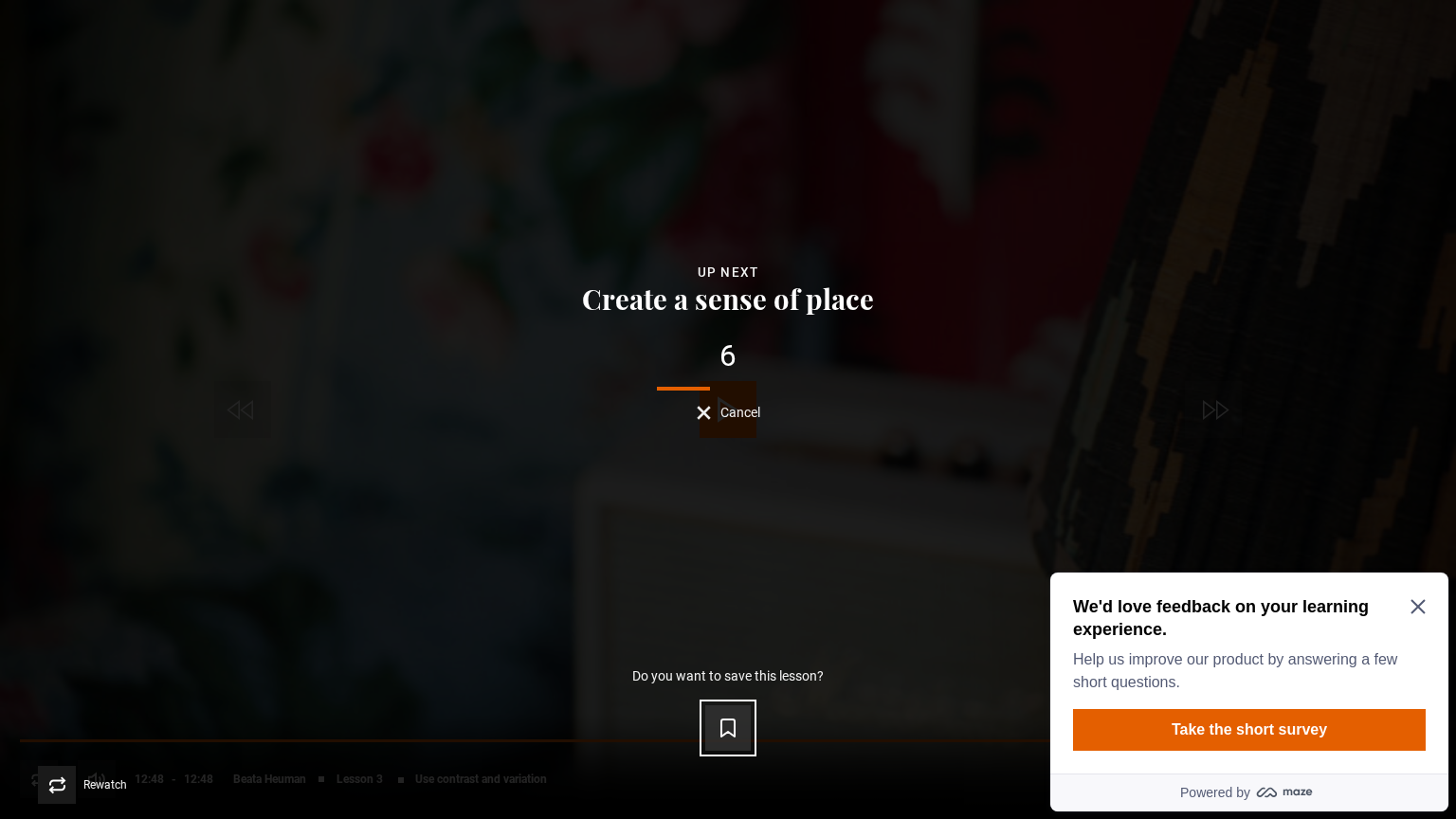 click 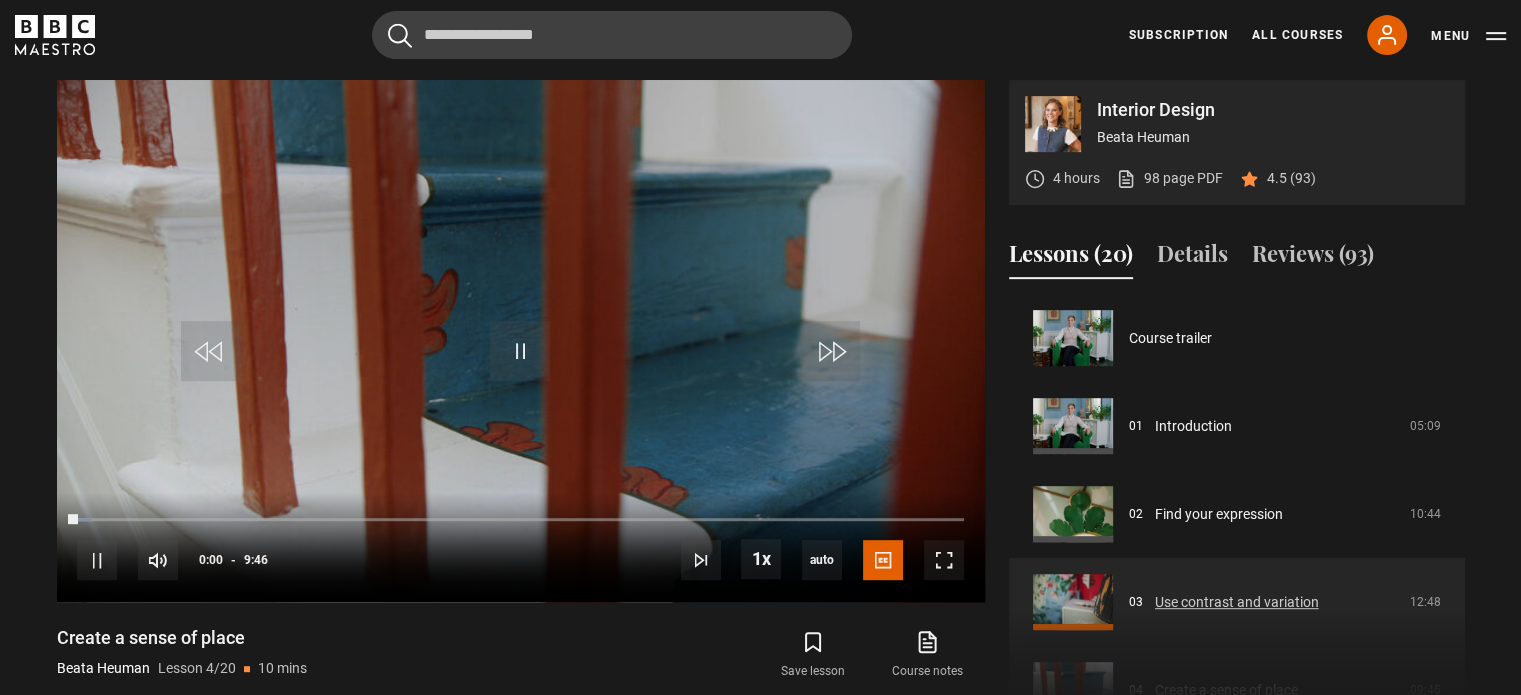scroll, scrollTop: 0, scrollLeft: 0, axis: both 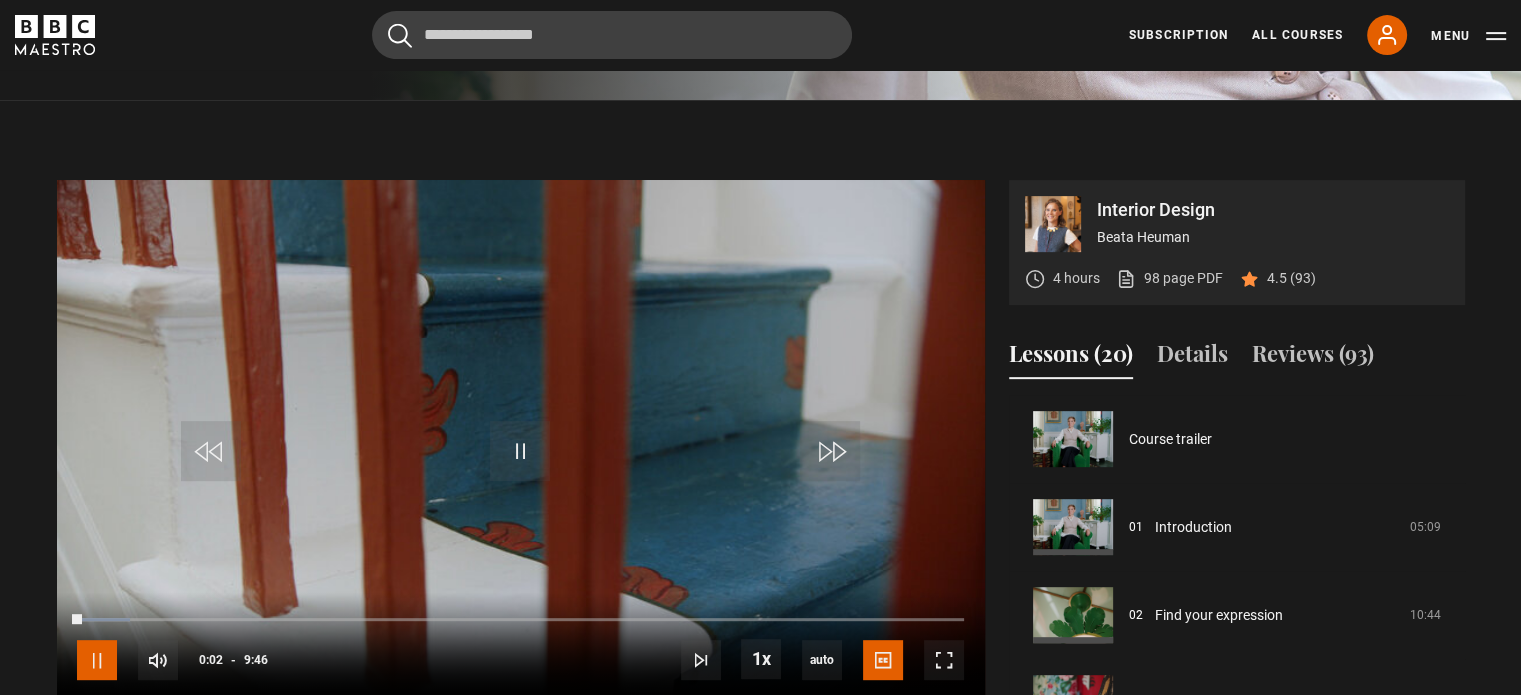 click at bounding box center (97, 660) 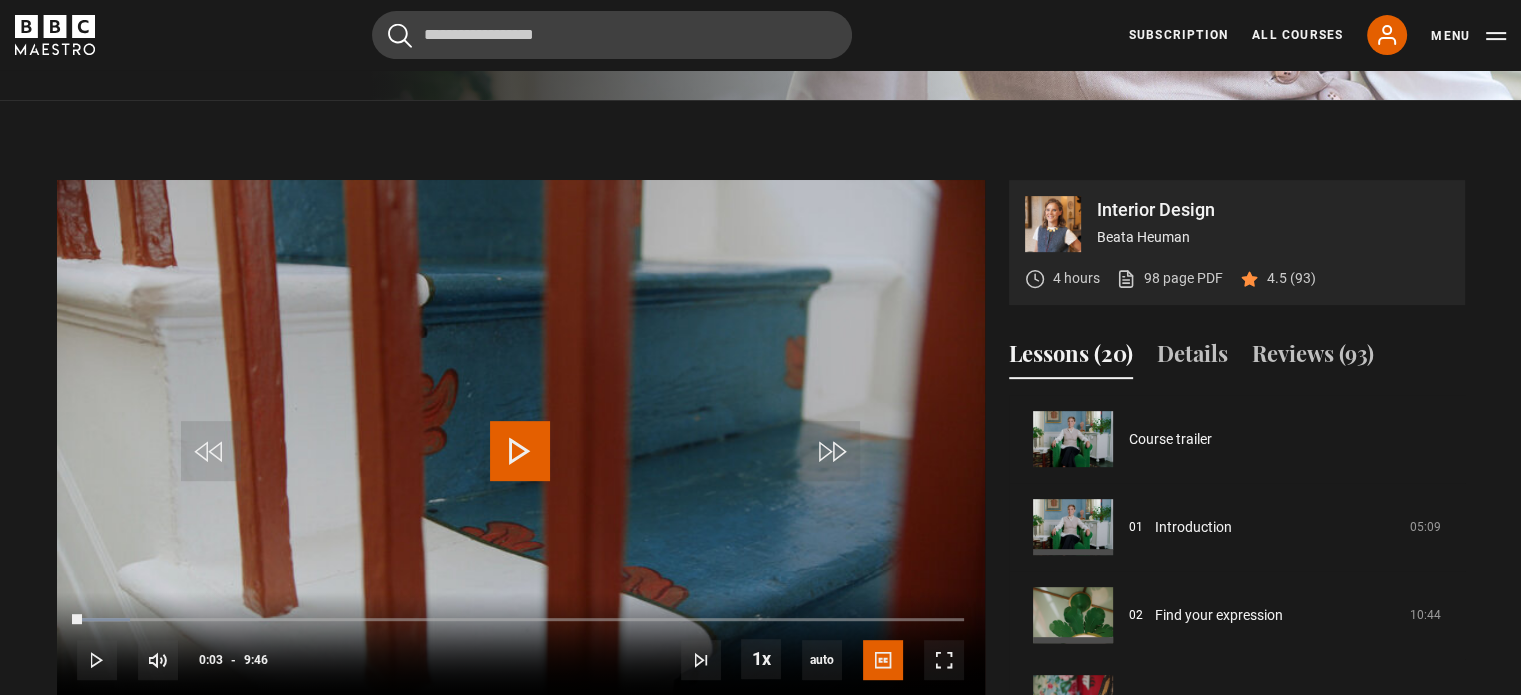 scroll, scrollTop: 782, scrollLeft: 0, axis: vertical 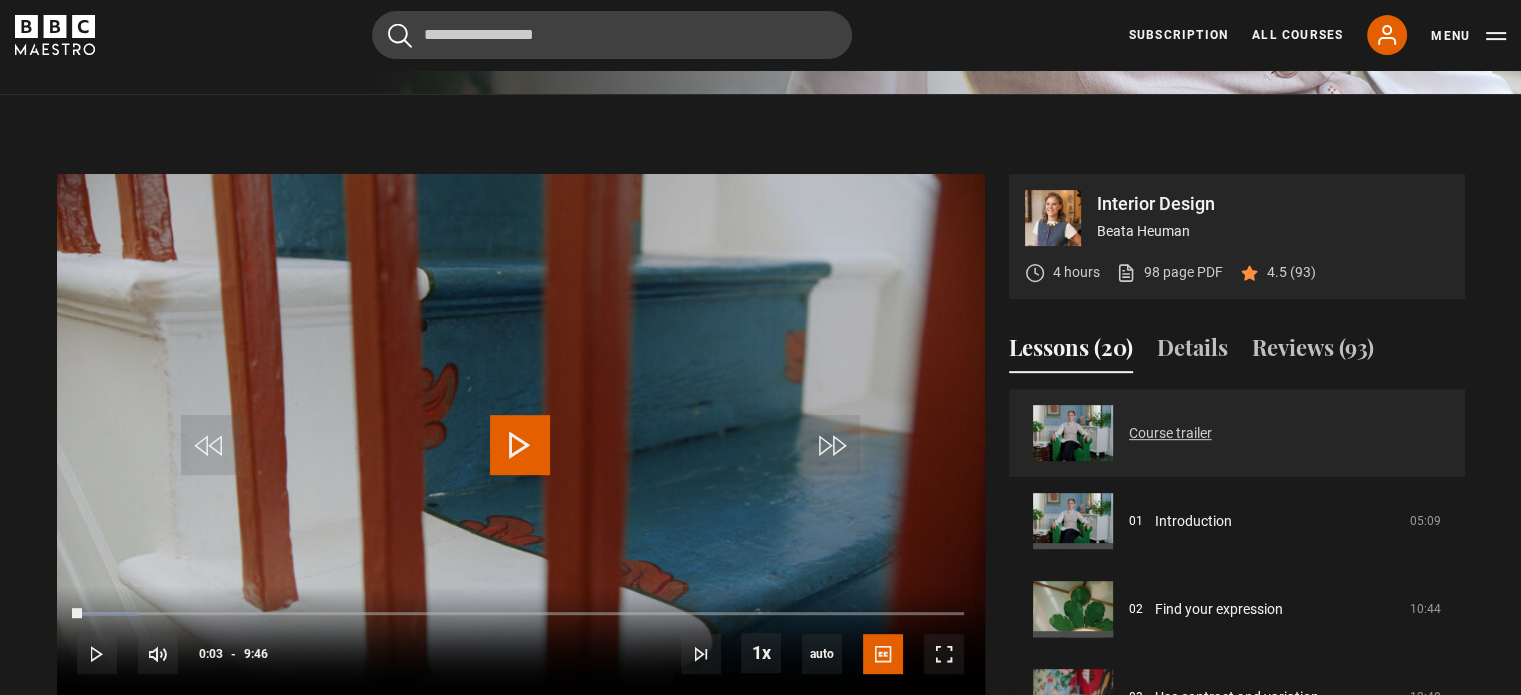 click on "Course trailer" at bounding box center (1170, 433) 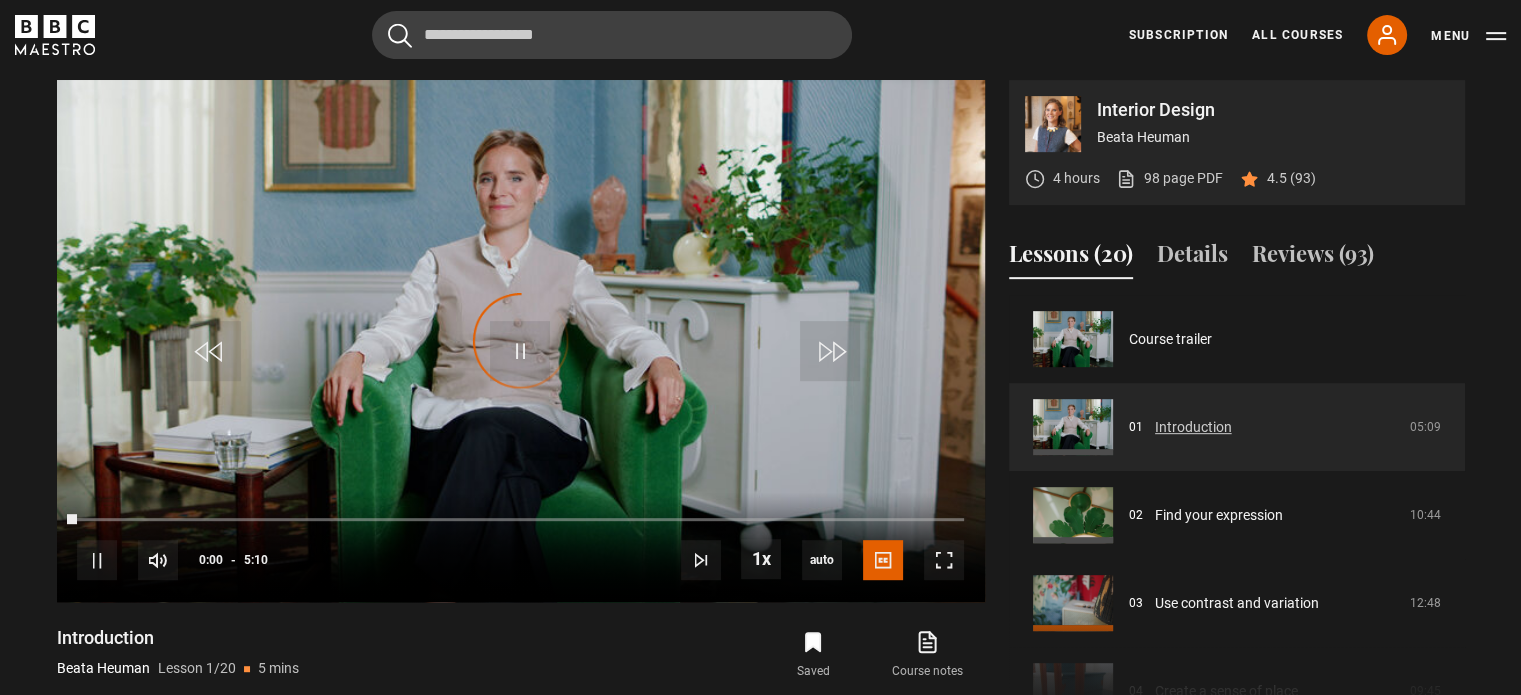 scroll, scrollTop: 876, scrollLeft: 0, axis: vertical 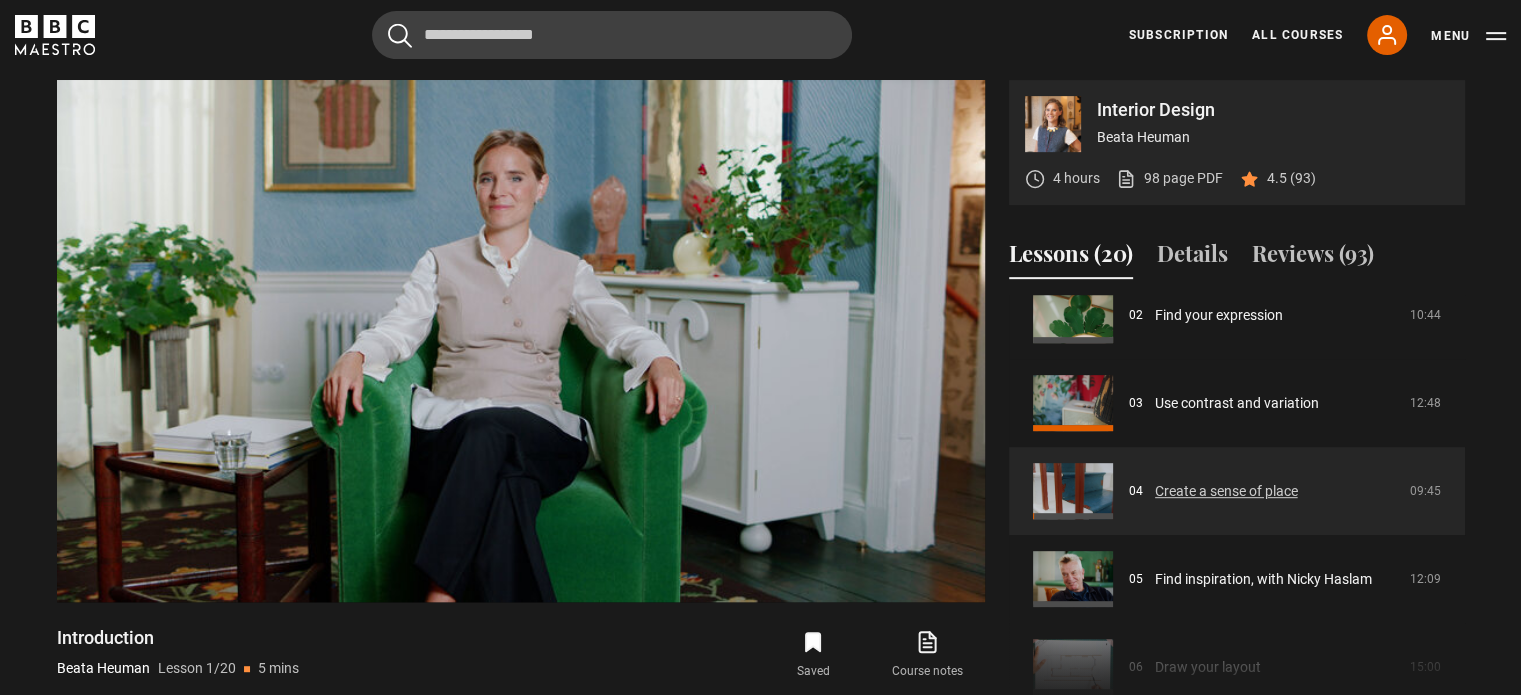 click on "Create a sense of place" at bounding box center (1226, 491) 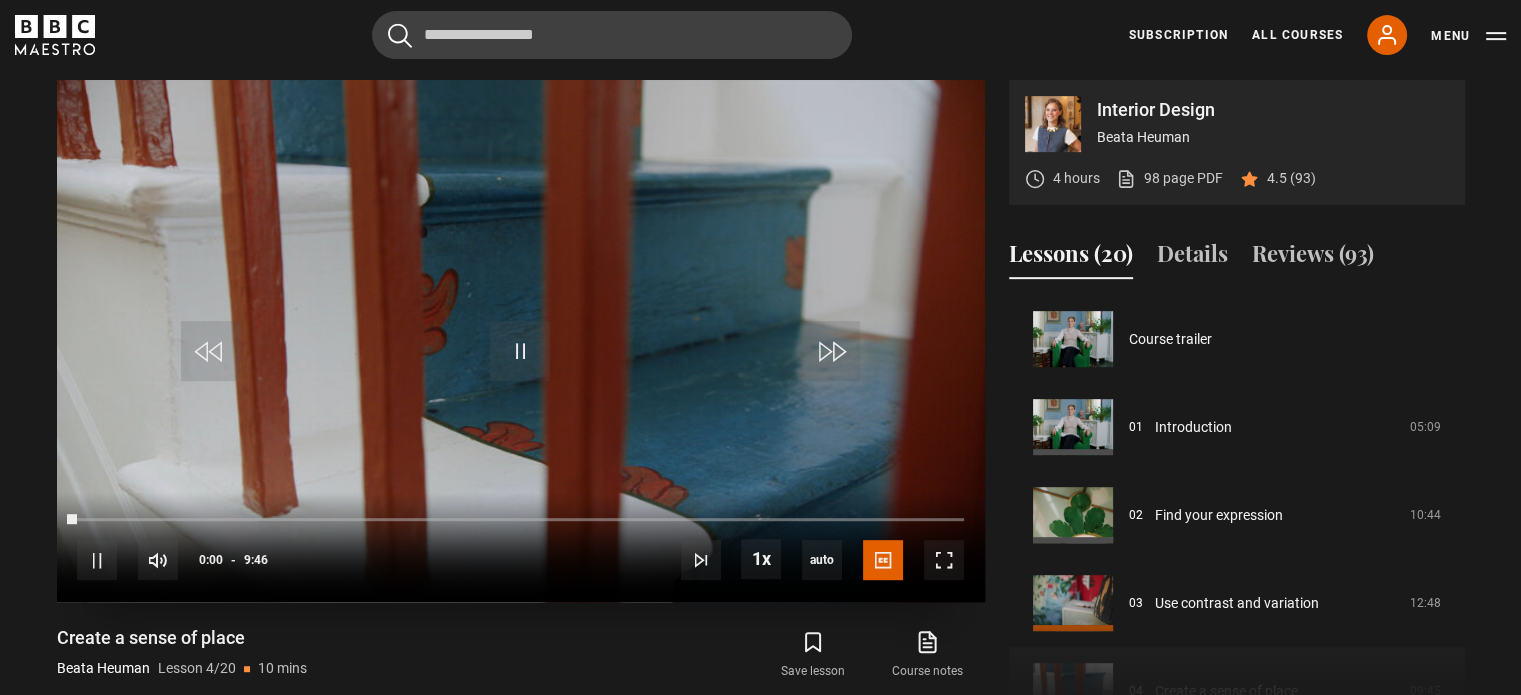 scroll, scrollTop: 876, scrollLeft: 0, axis: vertical 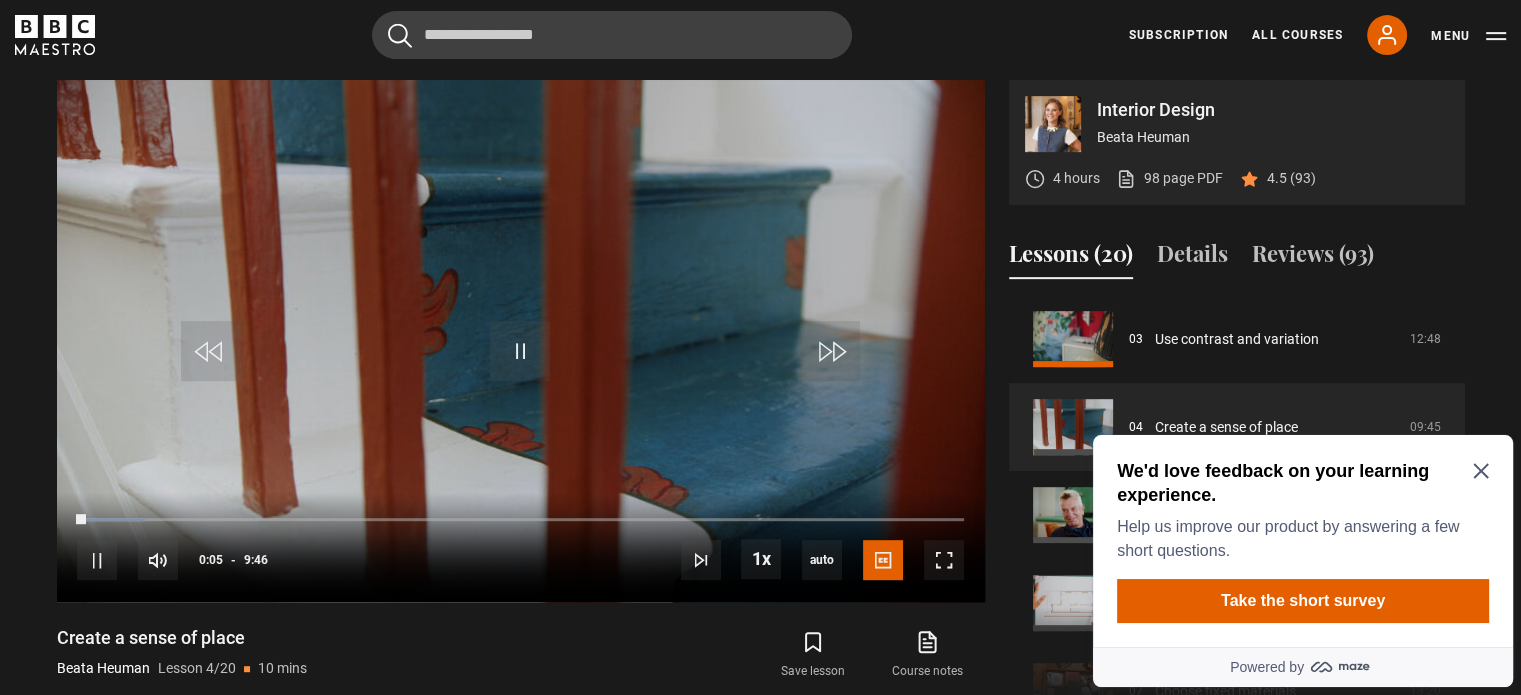 click 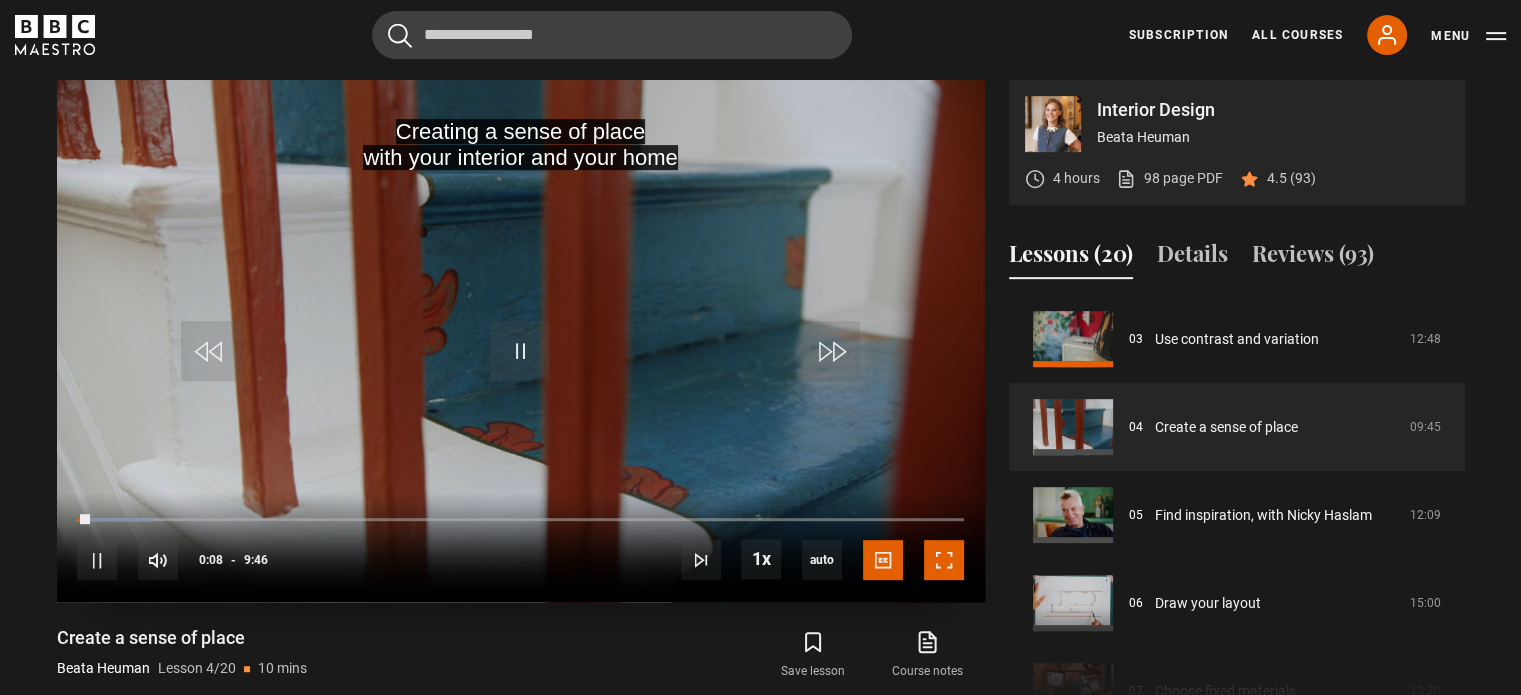 click at bounding box center (944, 560) 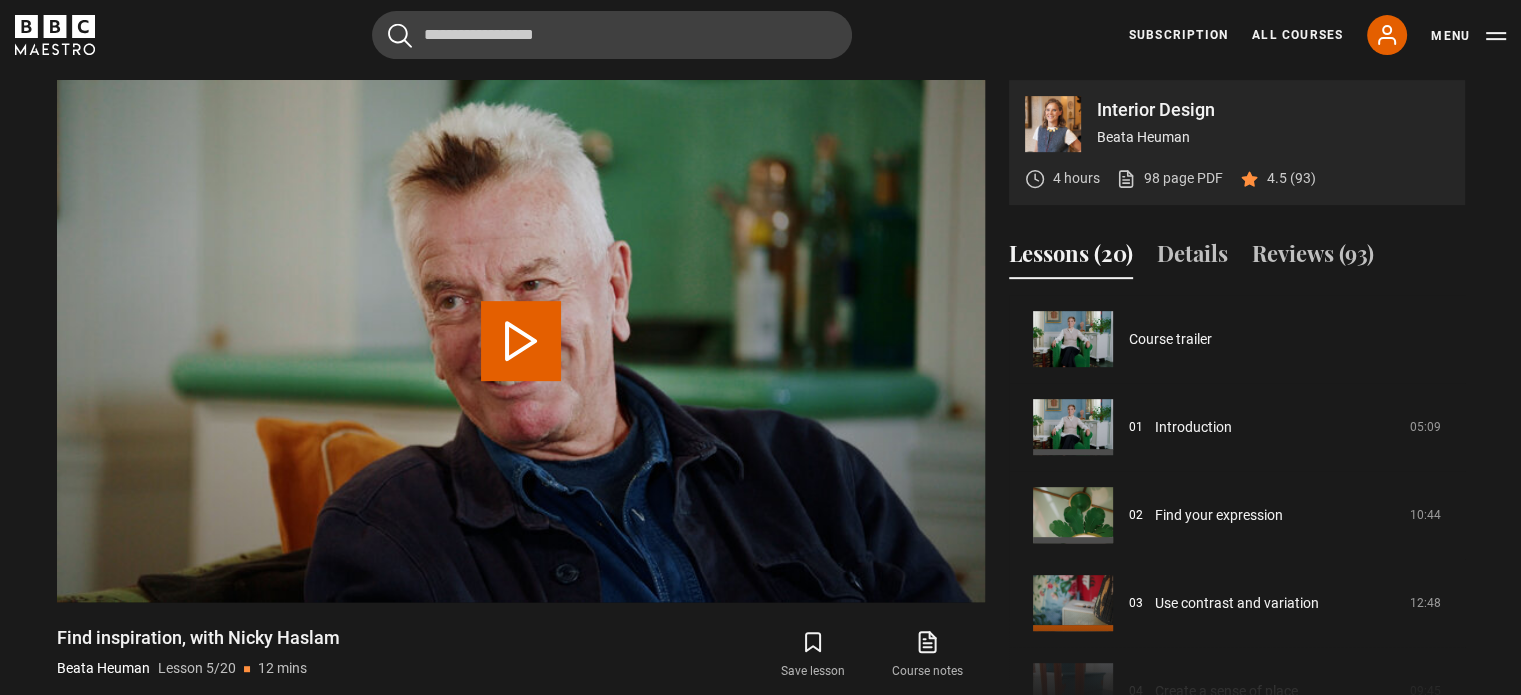 scroll, scrollTop: 352, scrollLeft: 0, axis: vertical 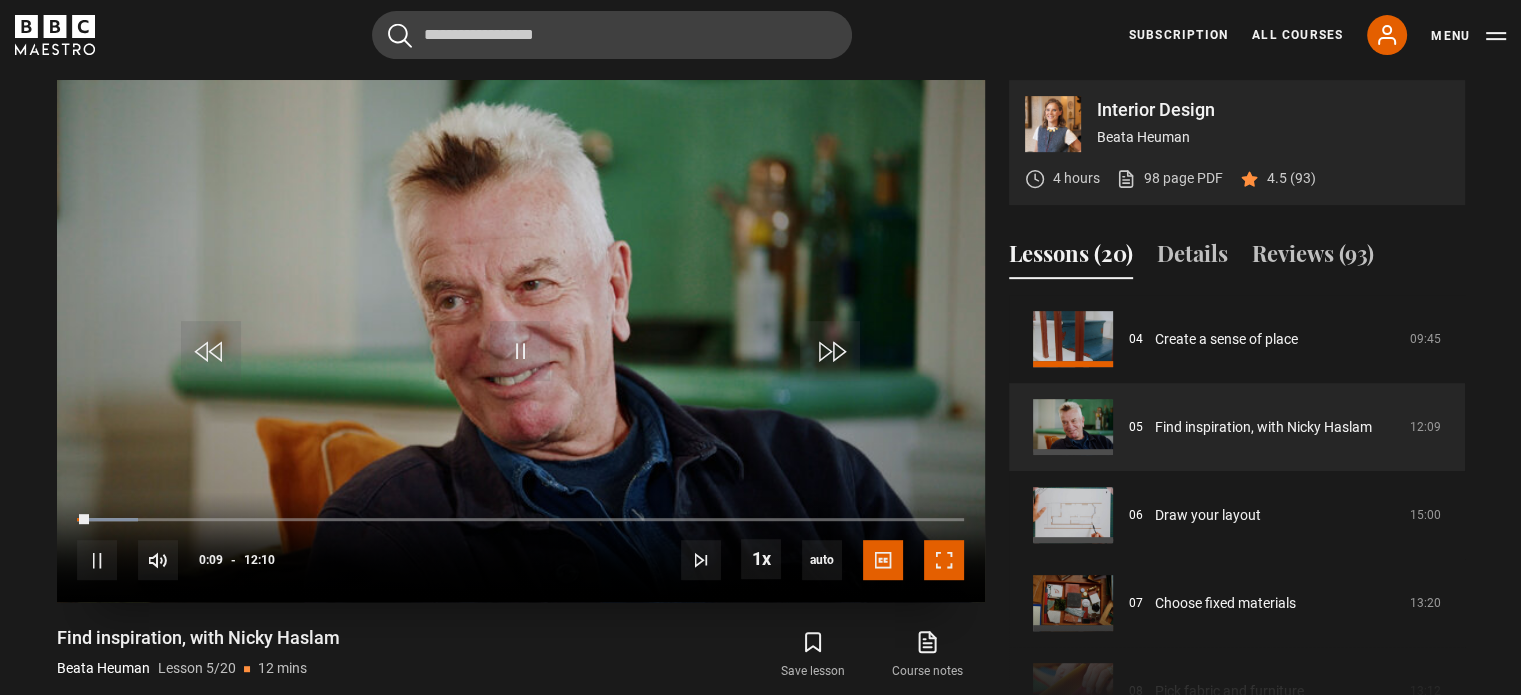 click at bounding box center [944, 560] 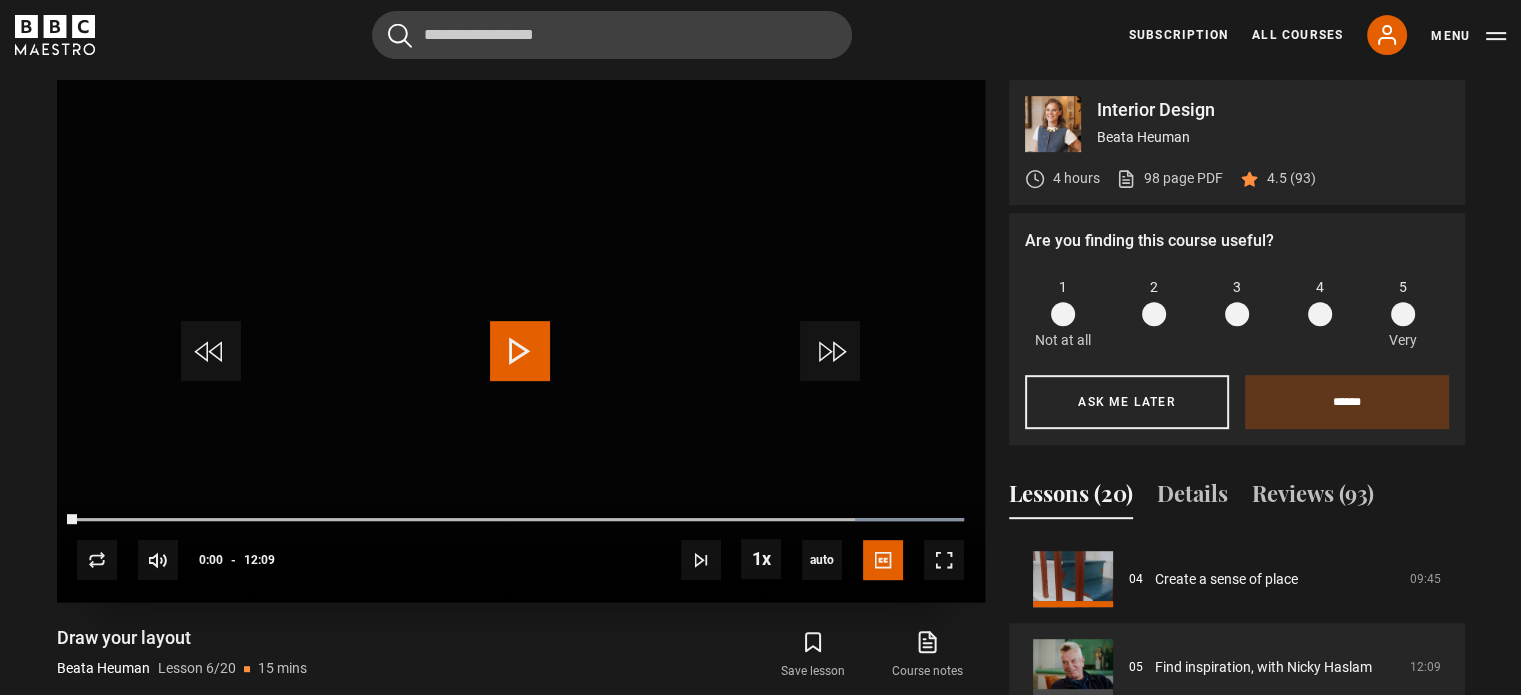 scroll, scrollTop: 939, scrollLeft: 0, axis: vertical 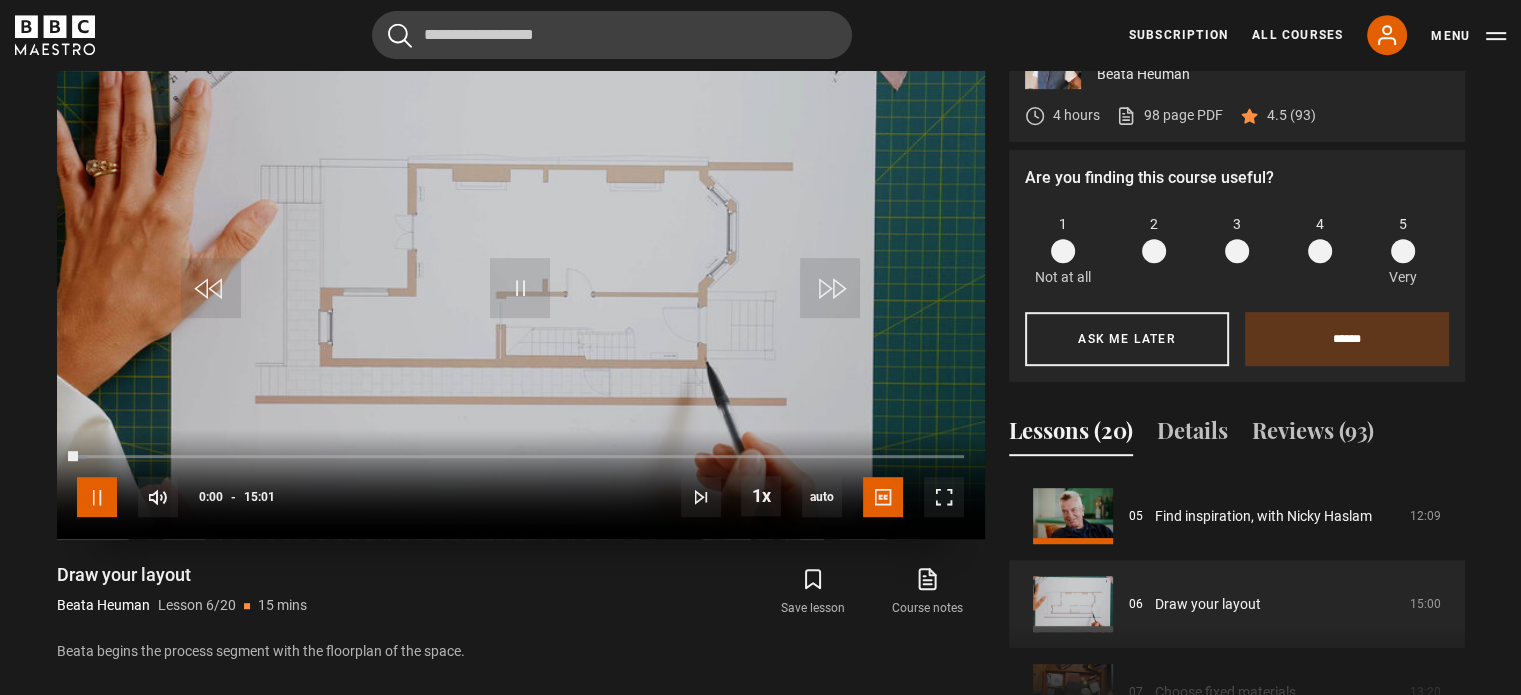 click at bounding box center (97, 497) 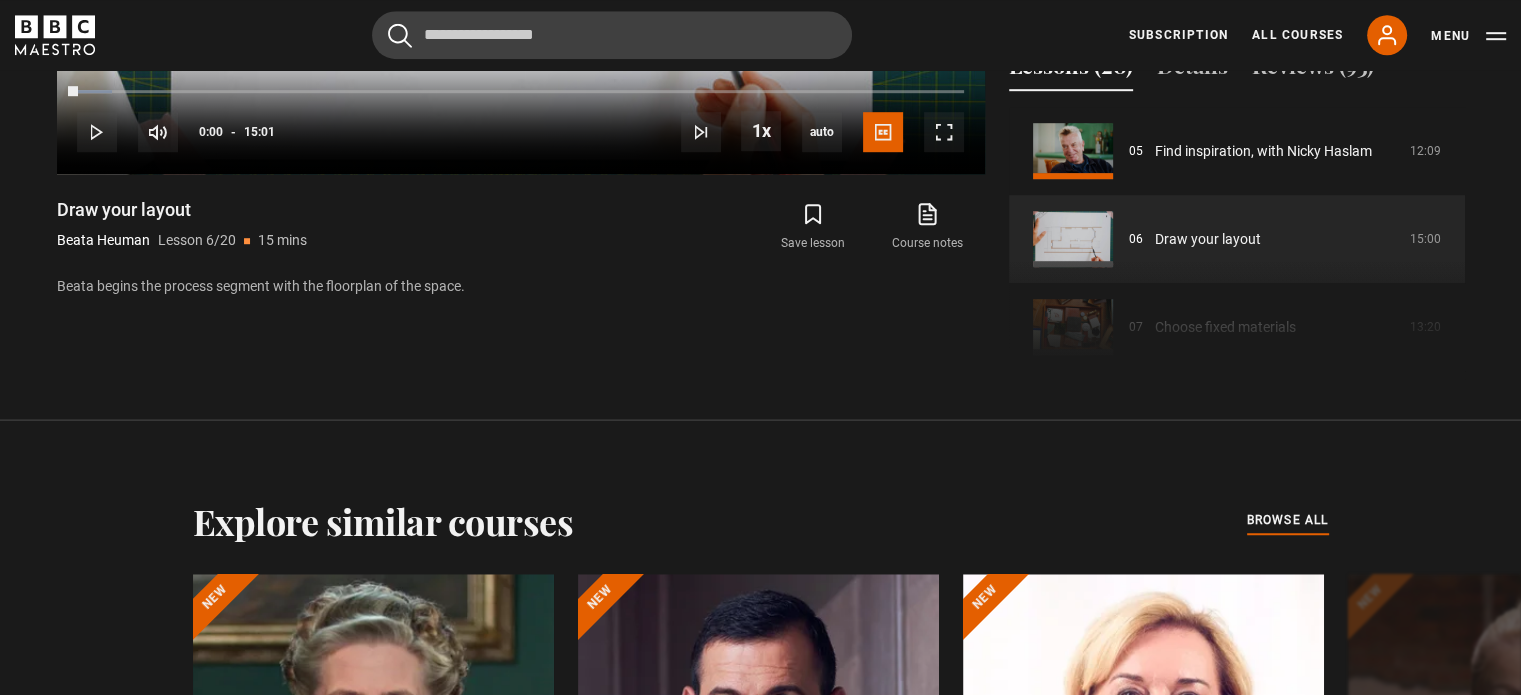 scroll, scrollTop: 1339, scrollLeft: 0, axis: vertical 